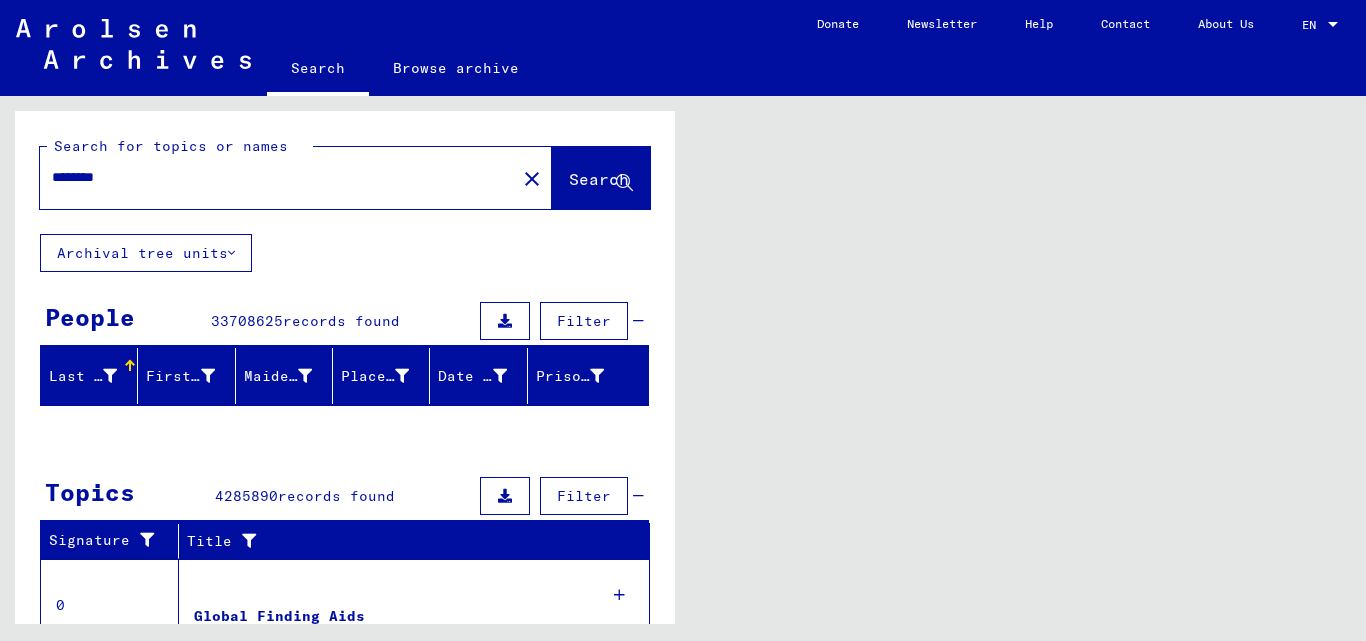 scroll, scrollTop: 0, scrollLeft: 0, axis: both 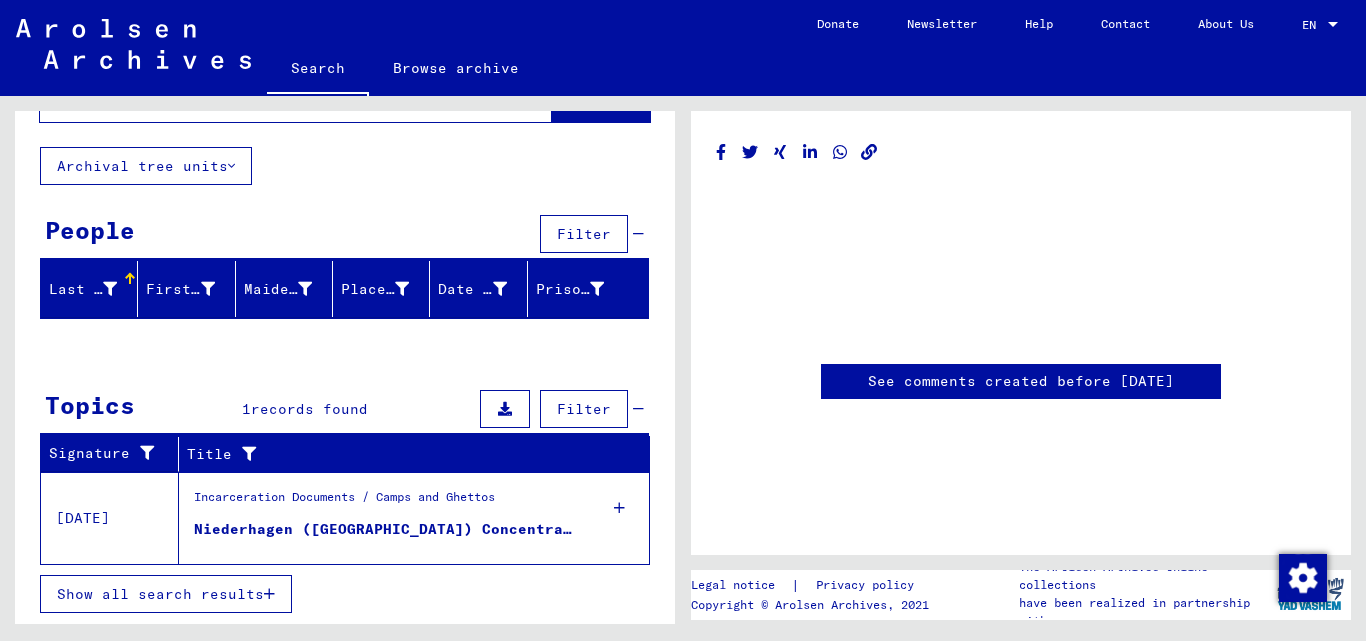 click on "Niederhagen ([GEOGRAPHIC_DATA]) Concentration Camp" at bounding box center (386, 529) 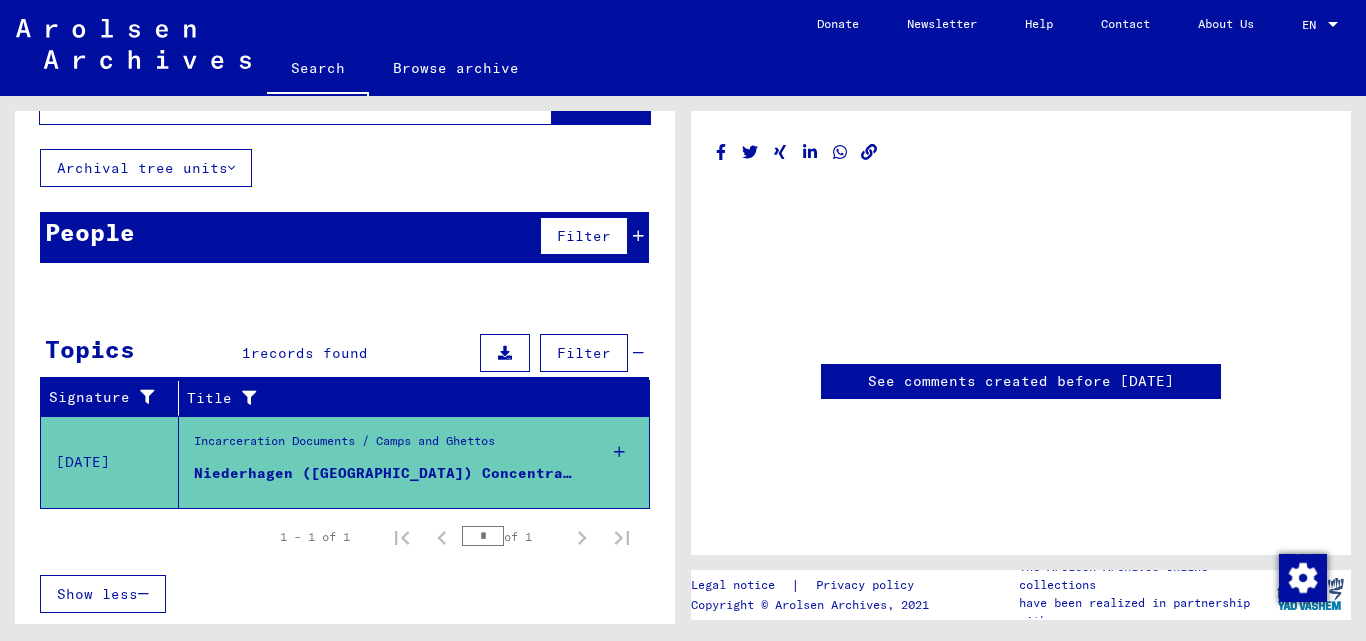 scroll, scrollTop: 85, scrollLeft: 0, axis: vertical 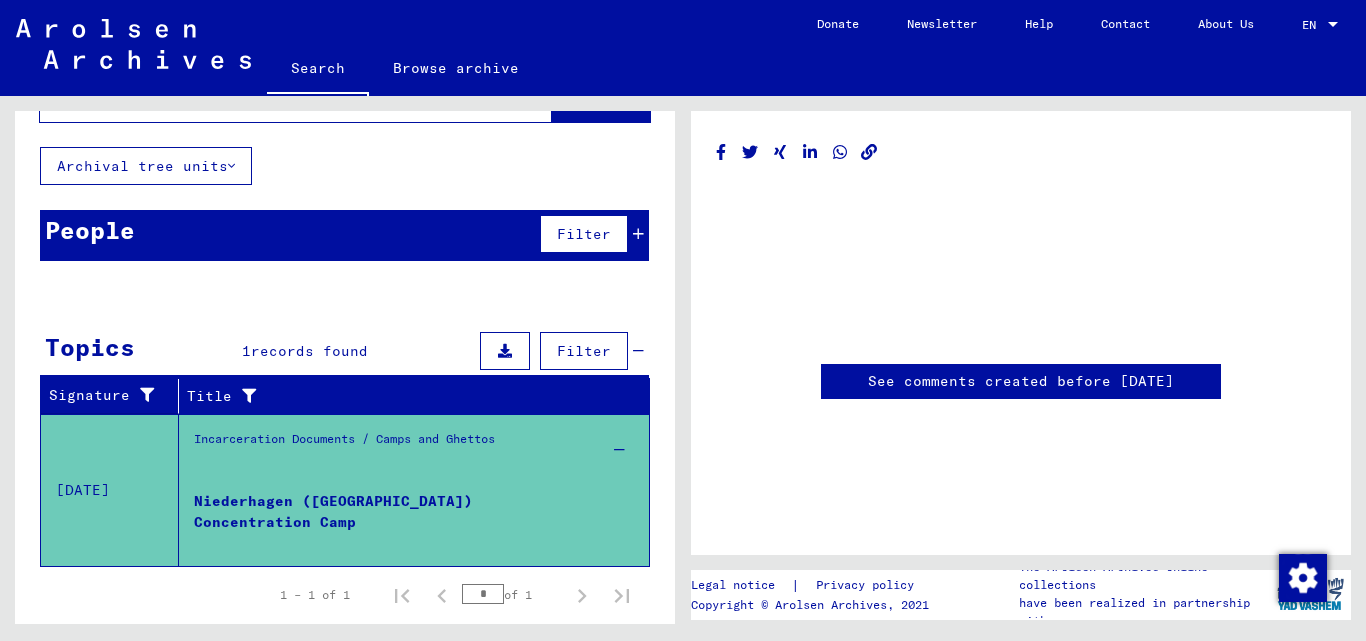 click on "Niederhagen ([GEOGRAPHIC_DATA]) Concentration Camp" at bounding box center [386, 521] 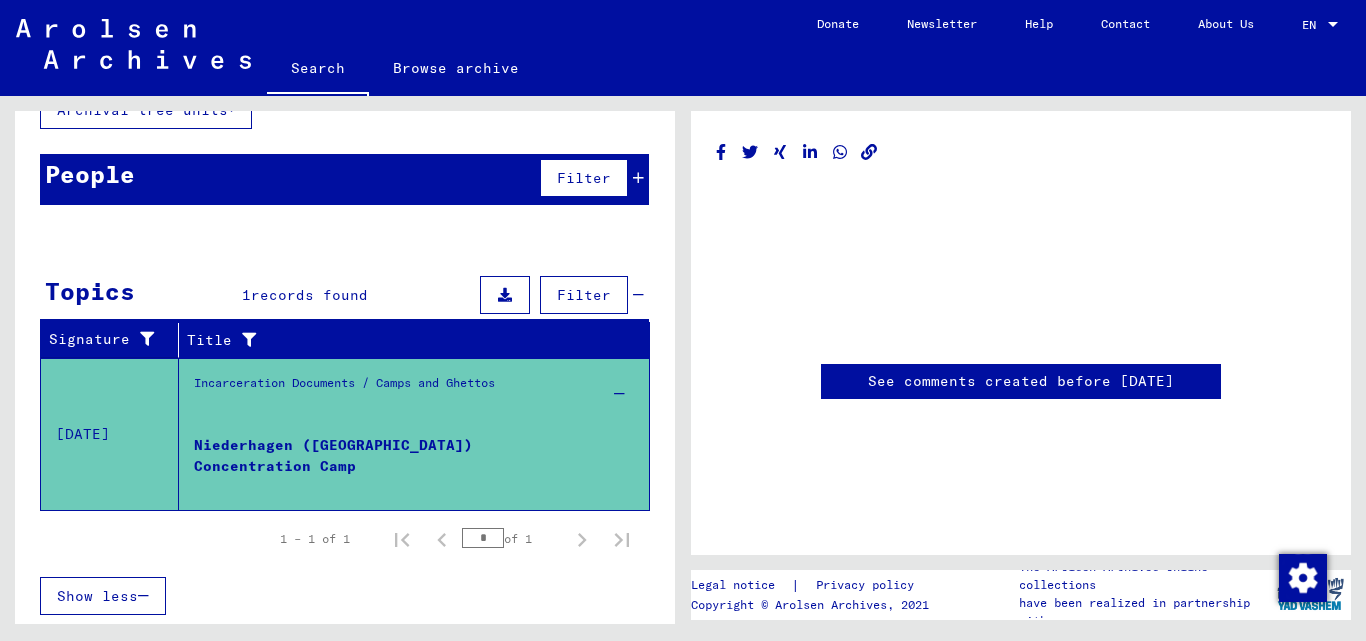 scroll, scrollTop: 145, scrollLeft: 0, axis: vertical 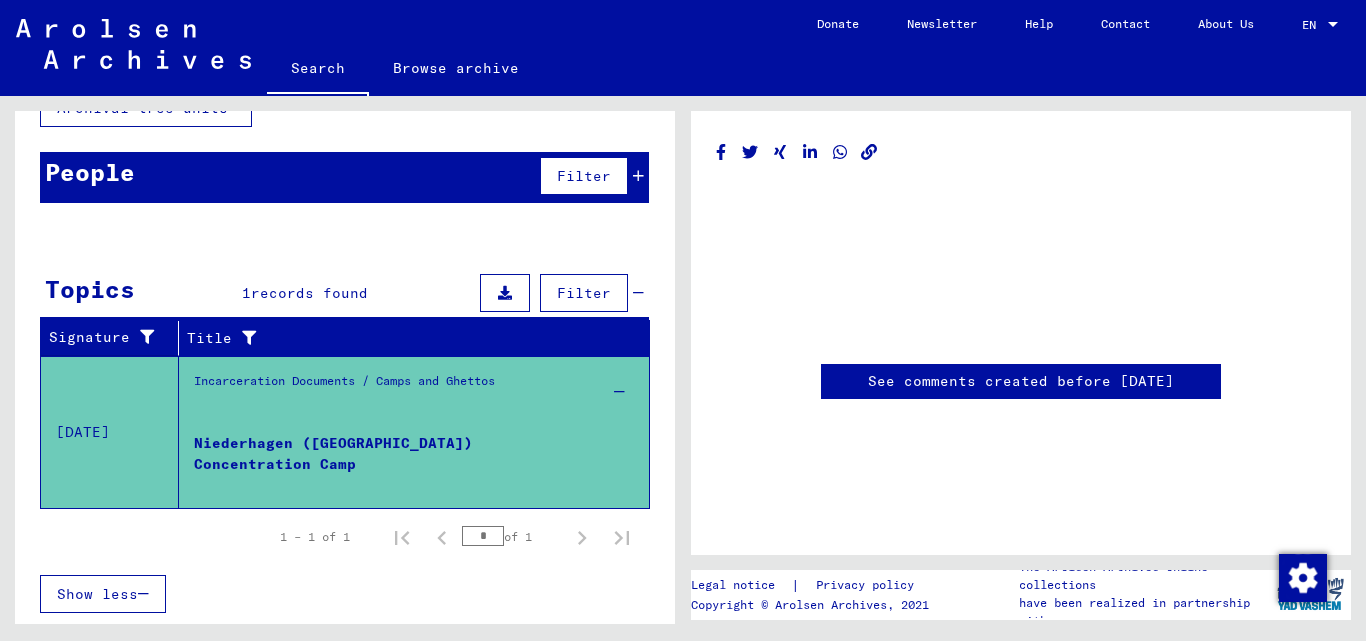 click on "records found" at bounding box center (309, 293) 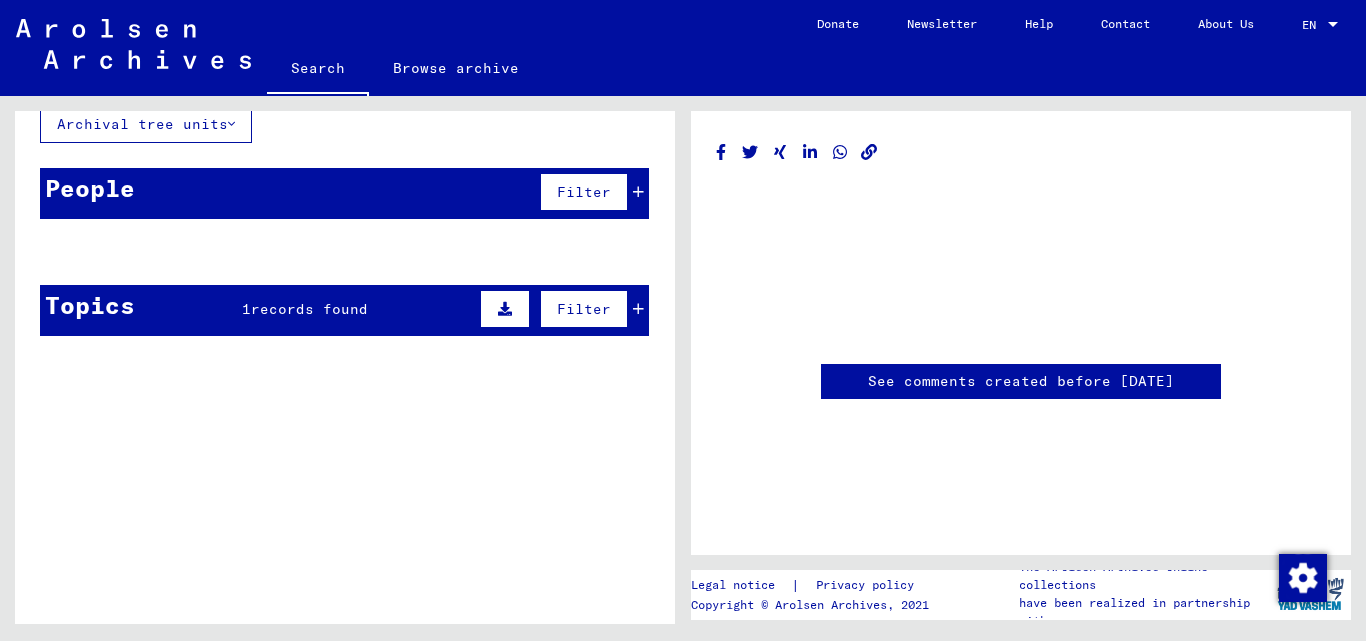 click on "records found" at bounding box center [309, 309] 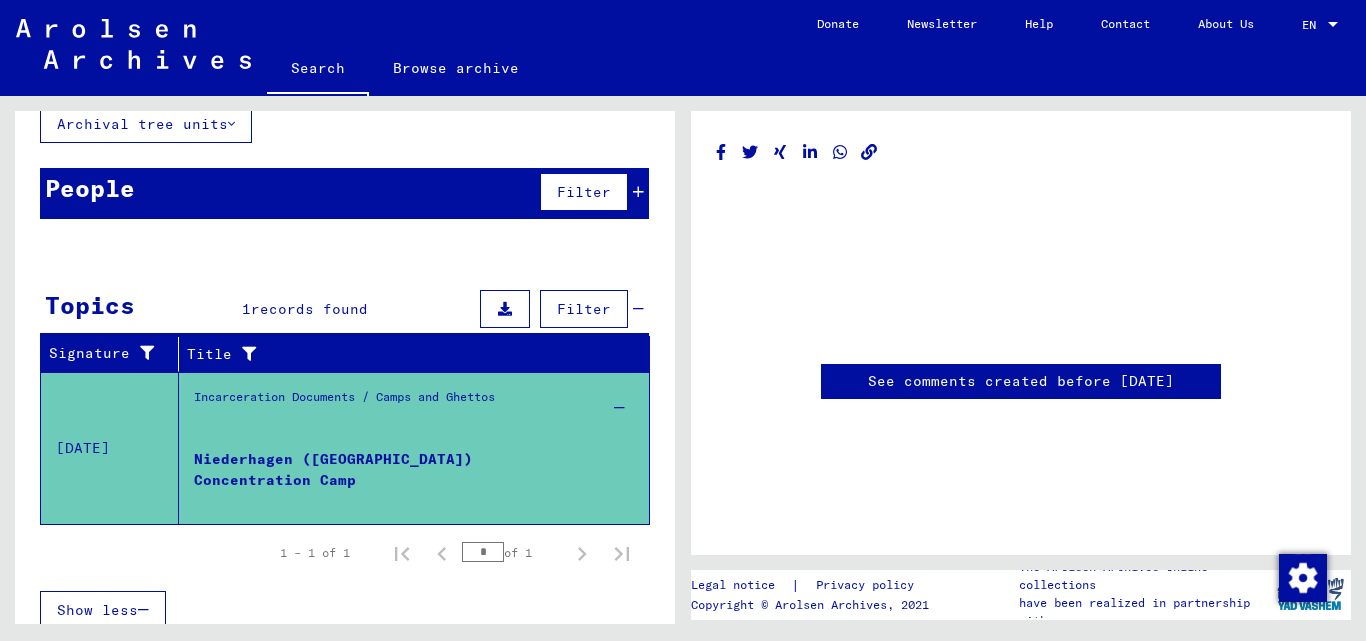 scroll, scrollTop: 145, scrollLeft: 0, axis: vertical 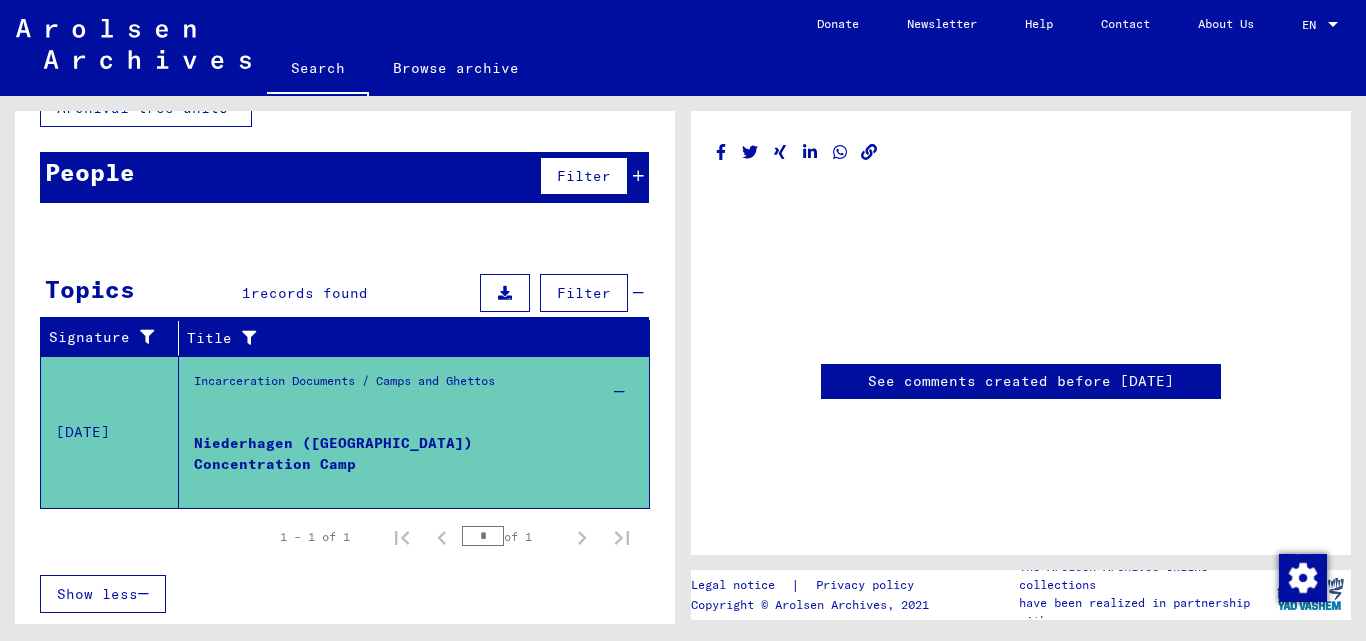 click on "Incarceration Documents / Camps and Ghettos" at bounding box center [344, 407] 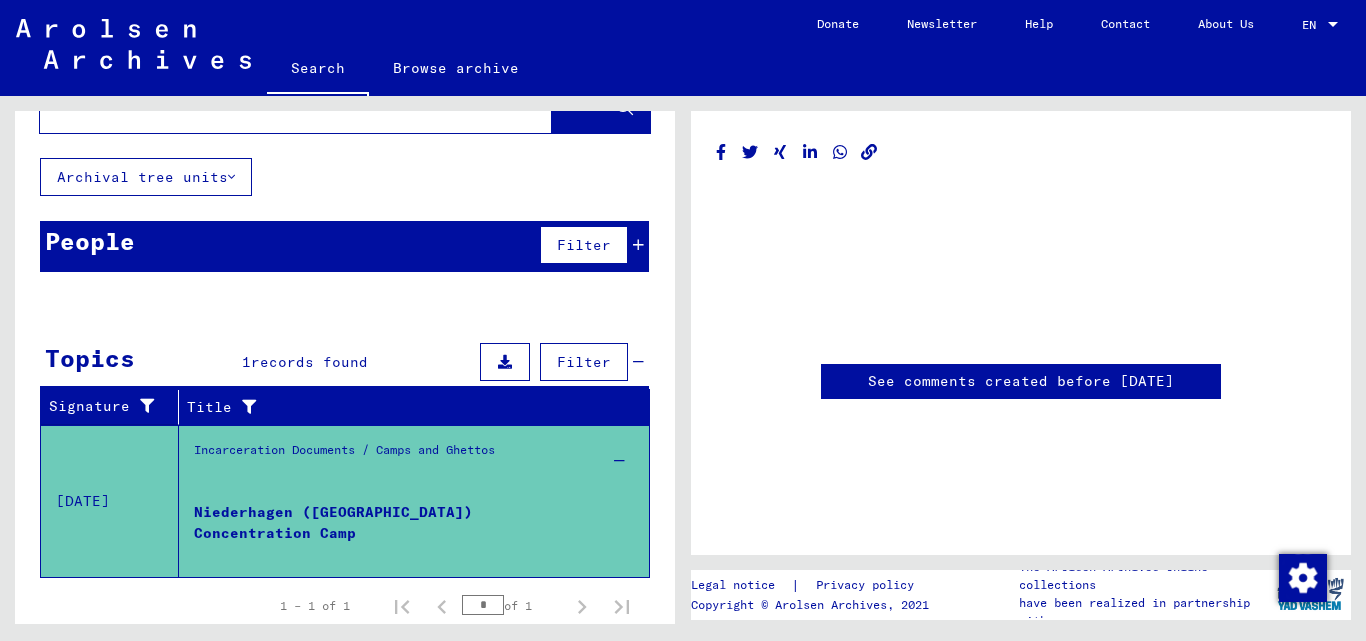 scroll, scrollTop: 0, scrollLeft: 0, axis: both 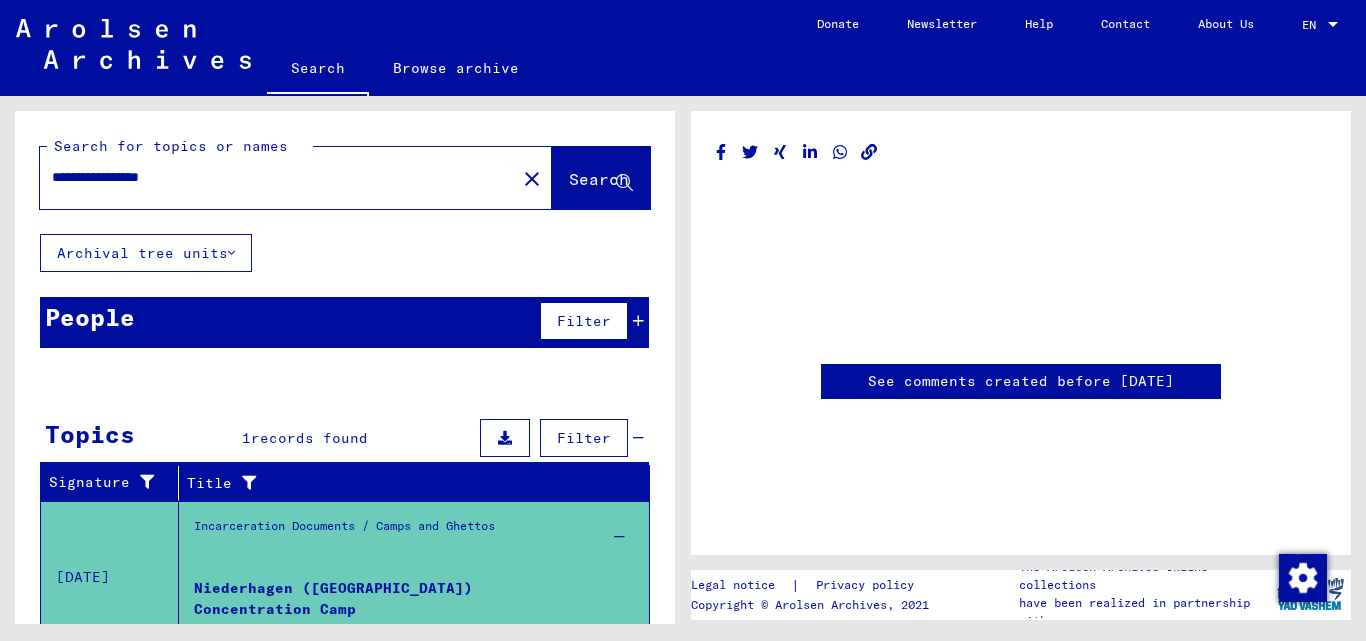click on "**********" at bounding box center (278, 177) 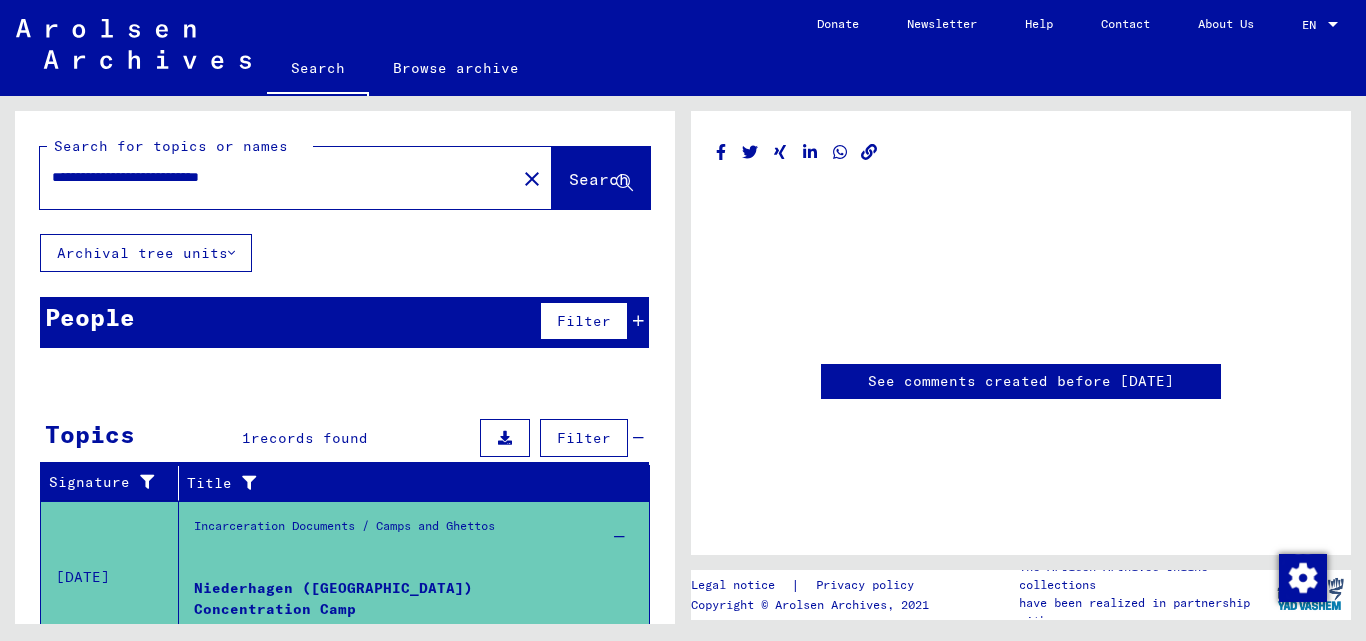 click on "**********" at bounding box center [278, 177] 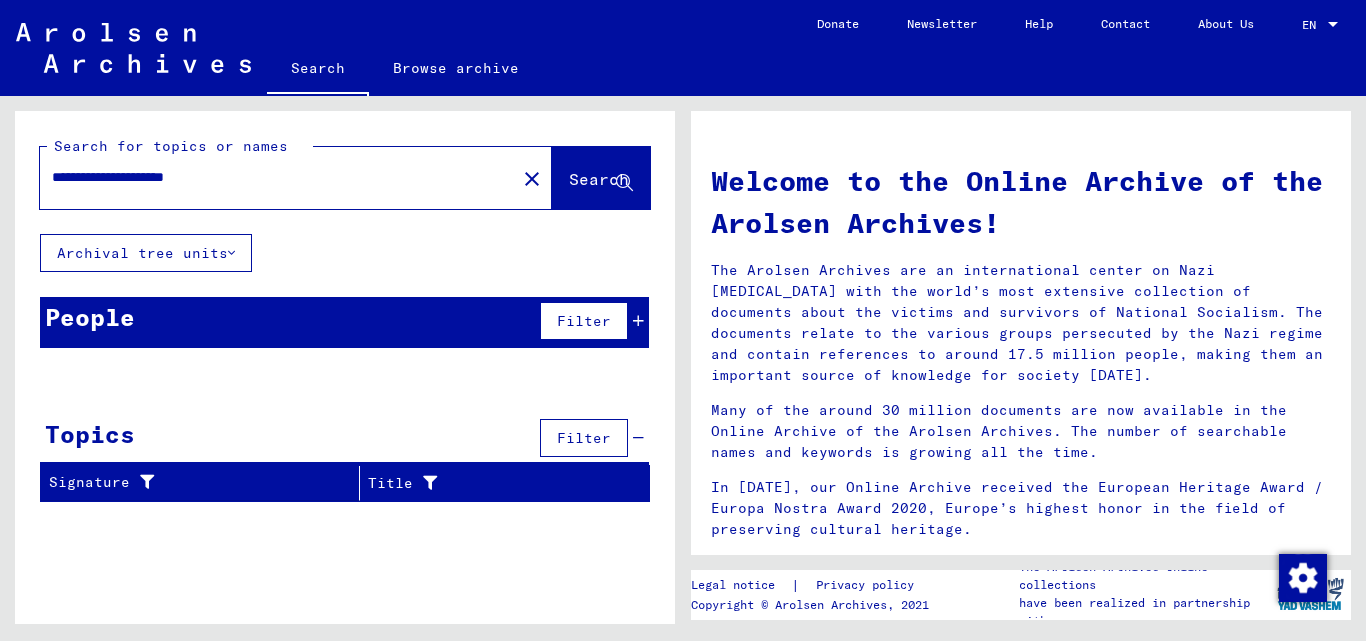 click on "**********" at bounding box center (272, 177) 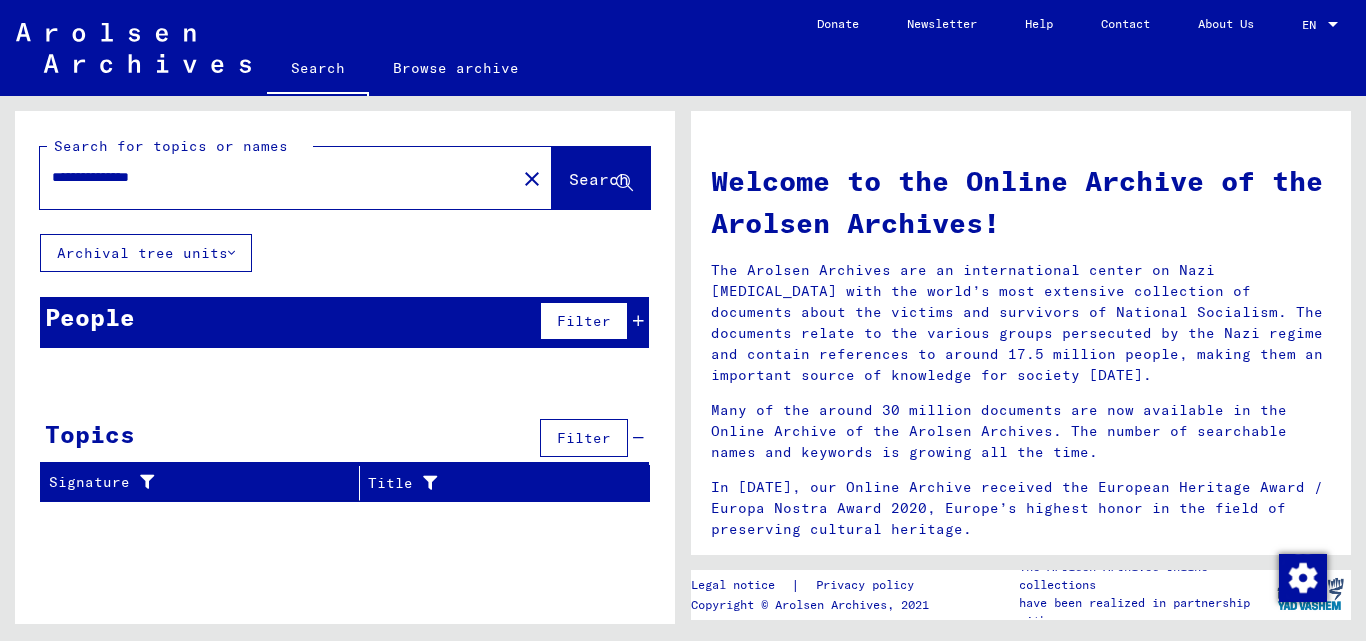 click on "**********" at bounding box center (272, 177) 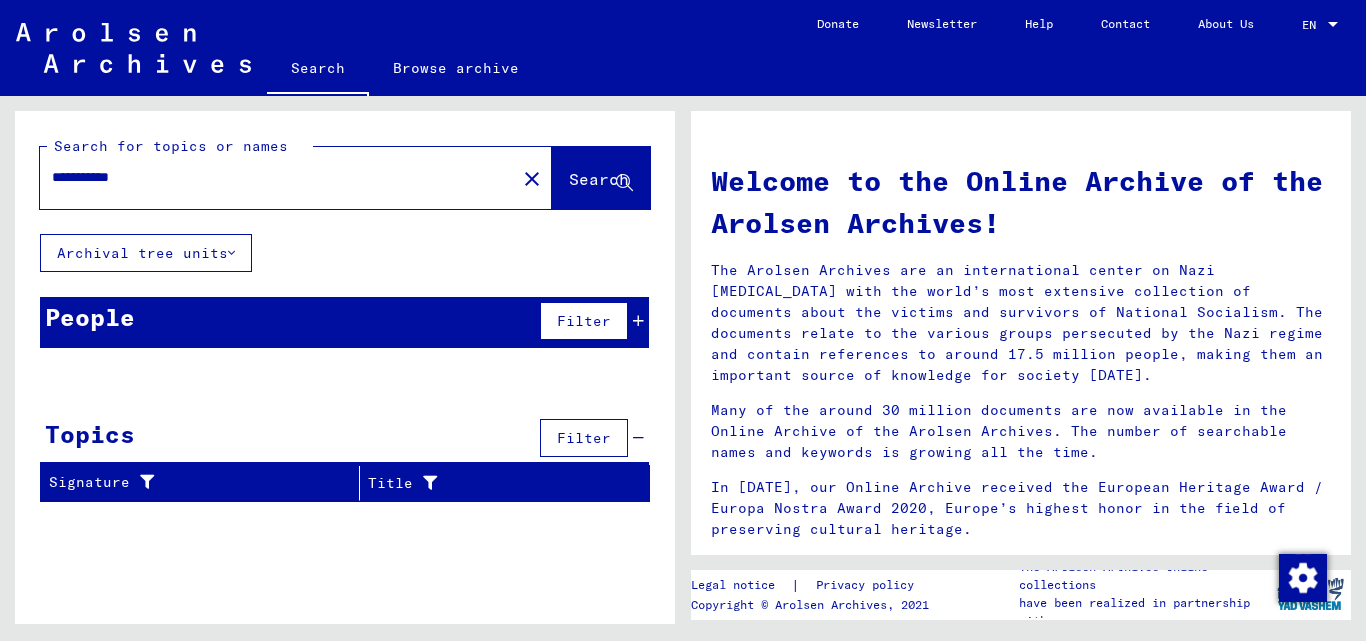 type on "**********" 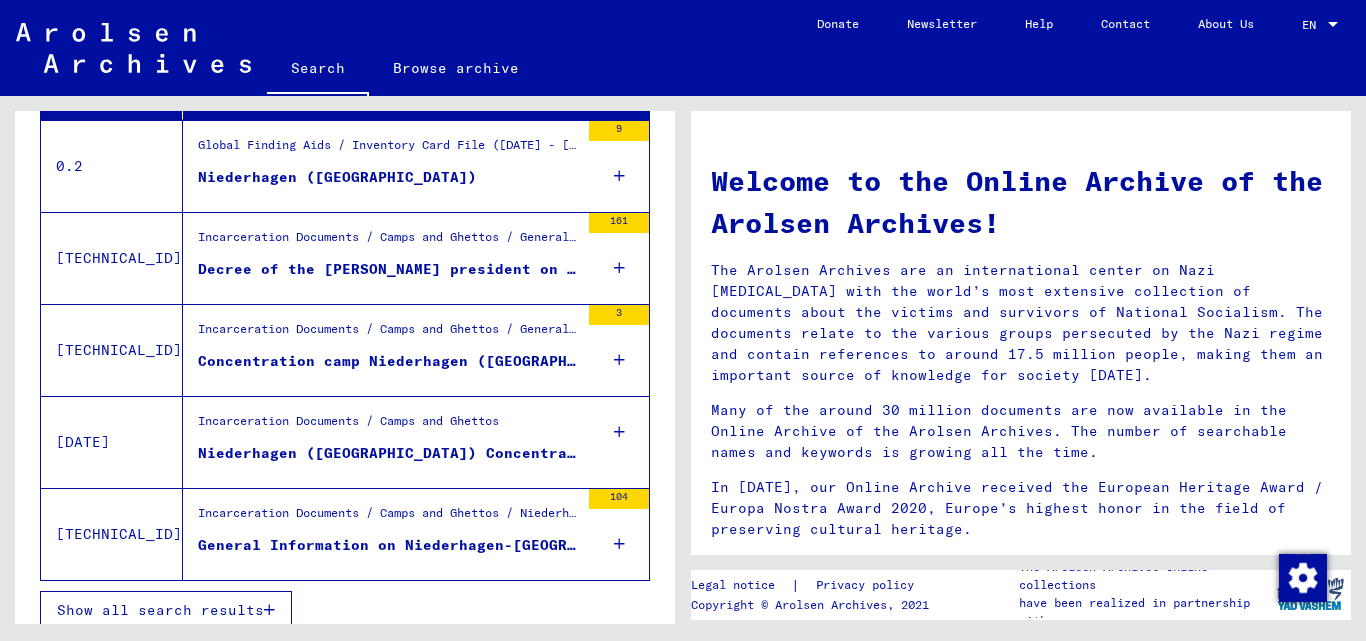 scroll, scrollTop: 397, scrollLeft: 0, axis: vertical 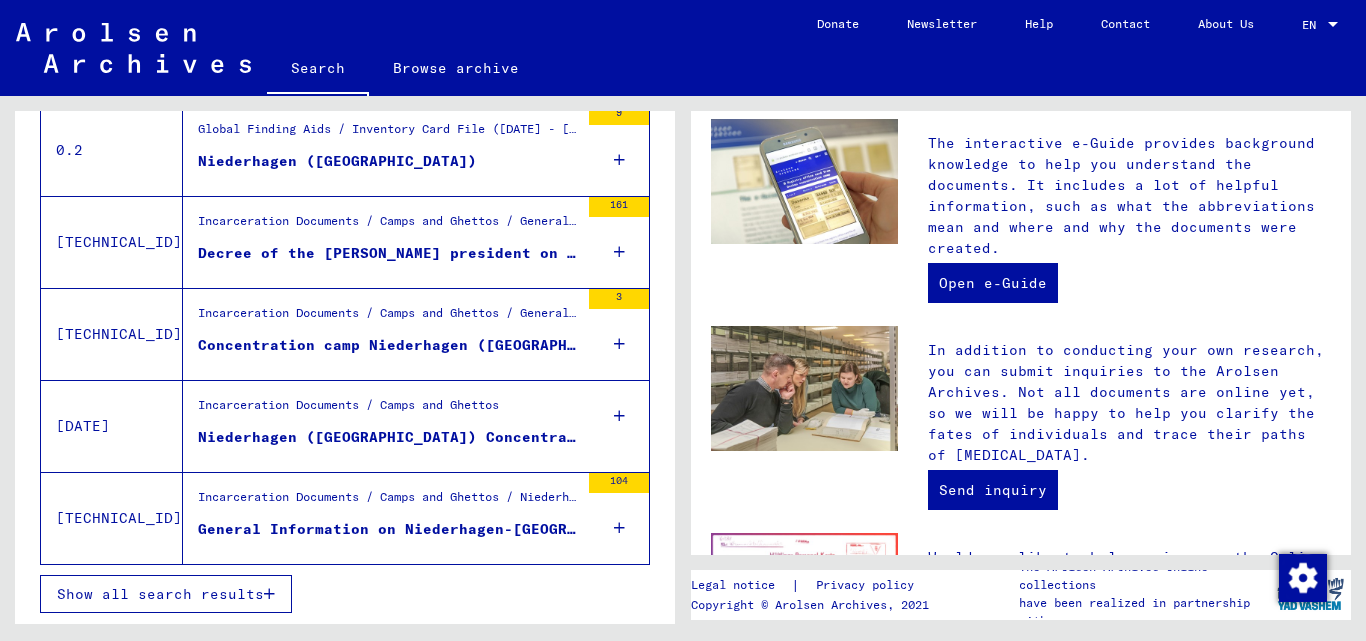 click on "Show all search results" at bounding box center (160, 594) 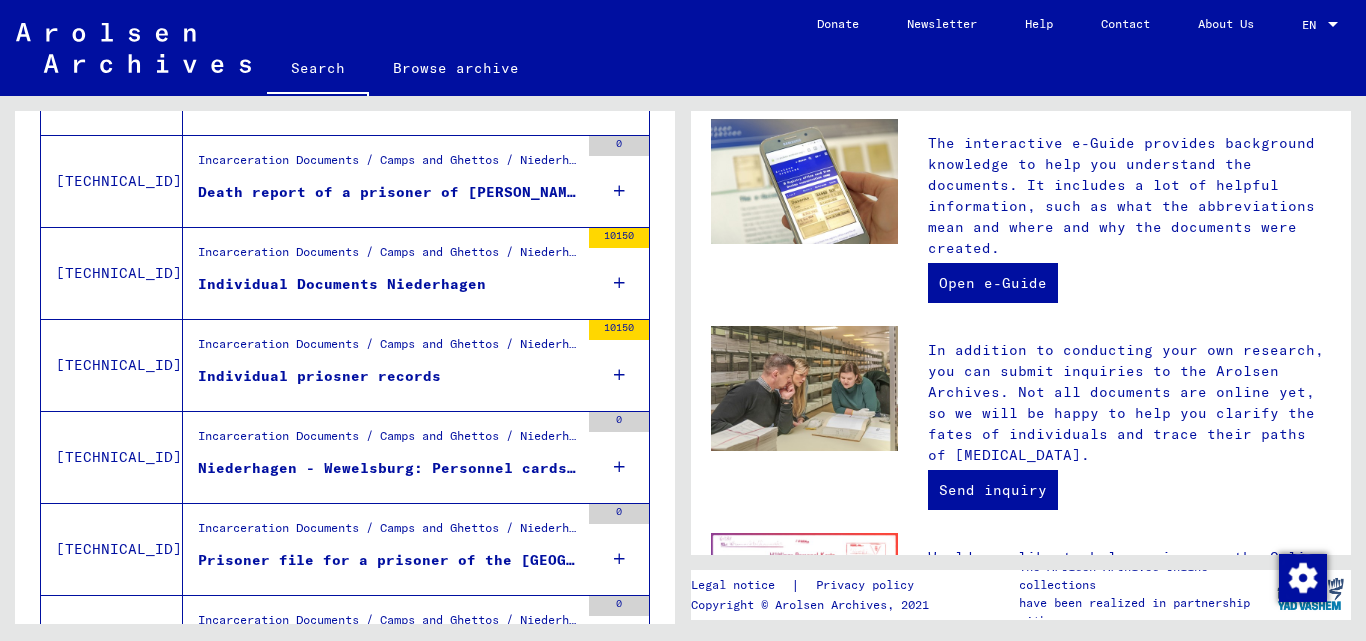 scroll, scrollTop: 1597, scrollLeft: 0, axis: vertical 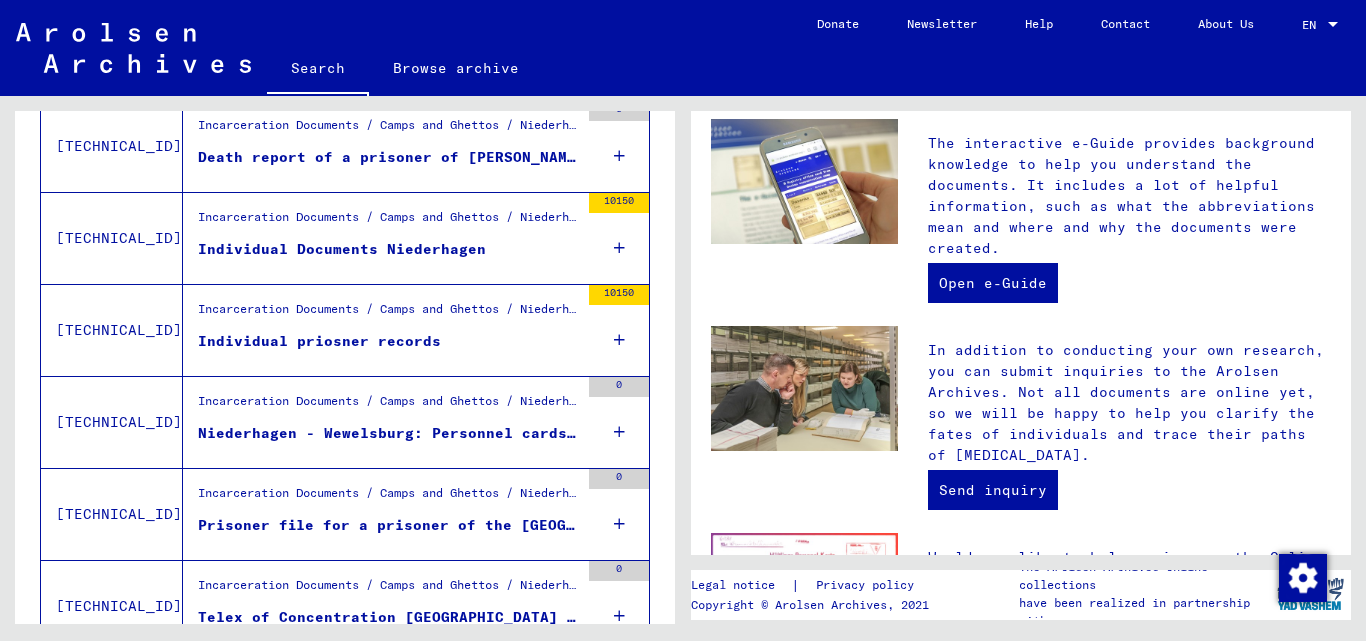 click at bounding box center (619, 340) 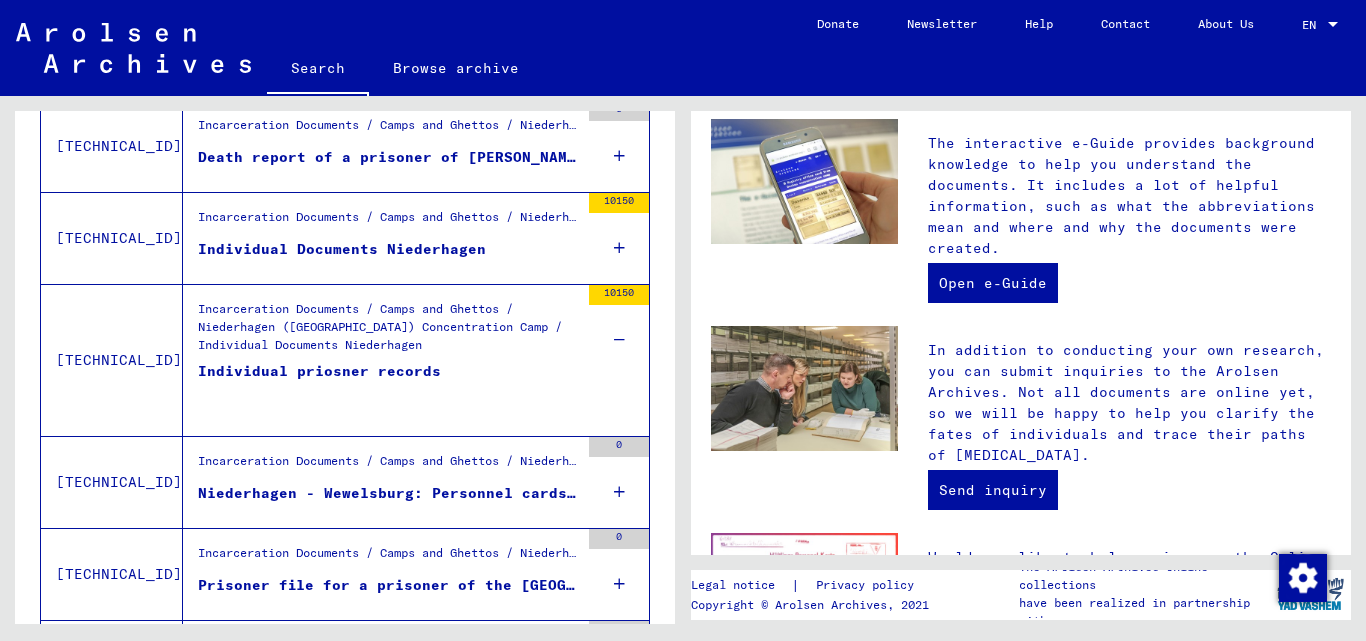 click on "Incarceration Documents / Camps and Ghettos / Niederhagen ([GEOGRAPHIC_DATA]) Concentration Camp / Individual Documents Niederhagen" at bounding box center [388, 330] 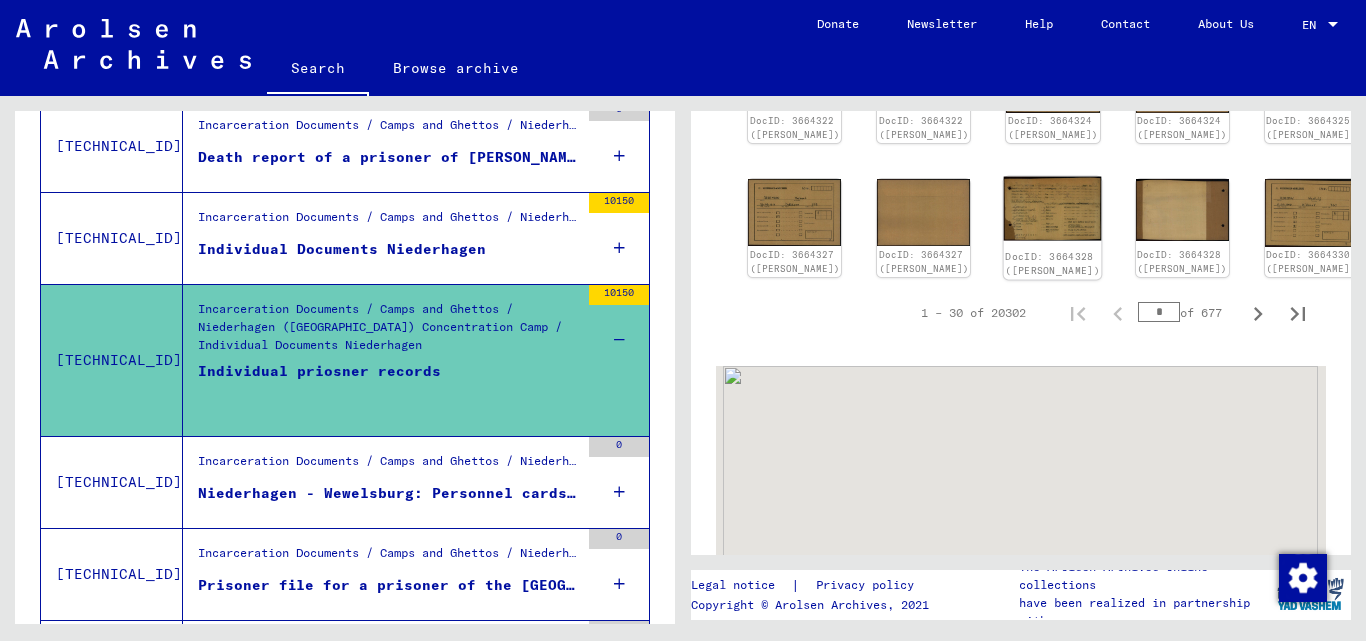 scroll, scrollTop: 1200, scrollLeft: 0, axis: vertical 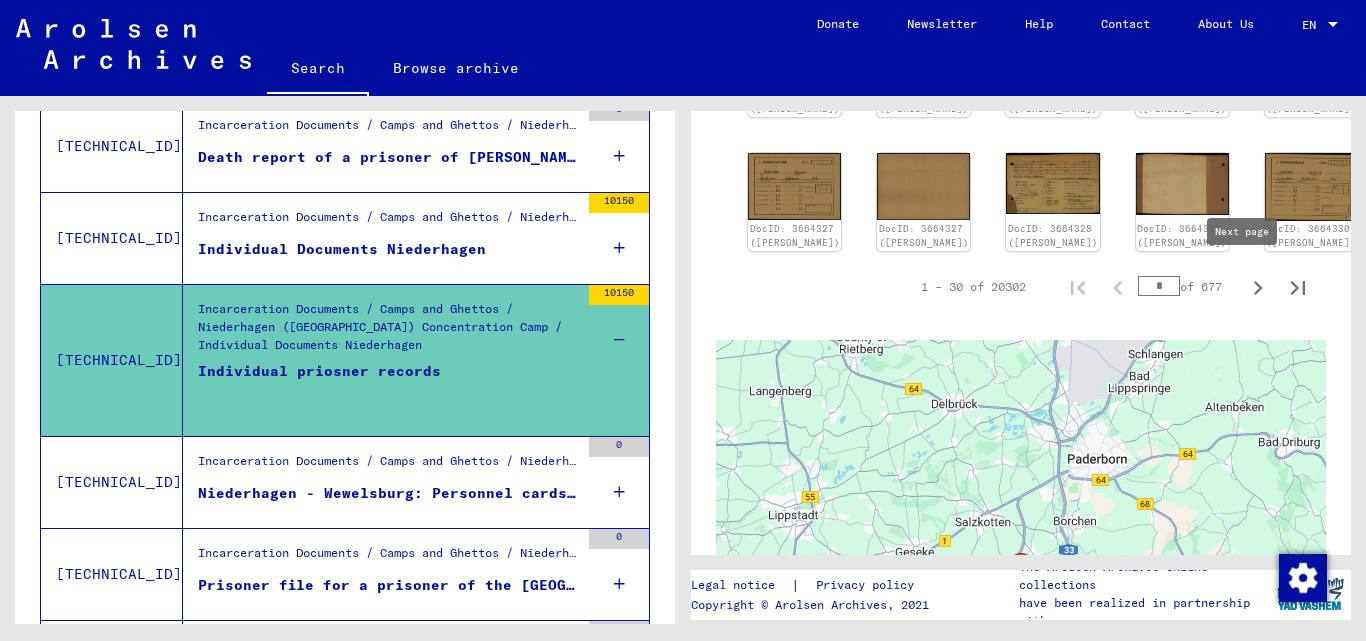 click 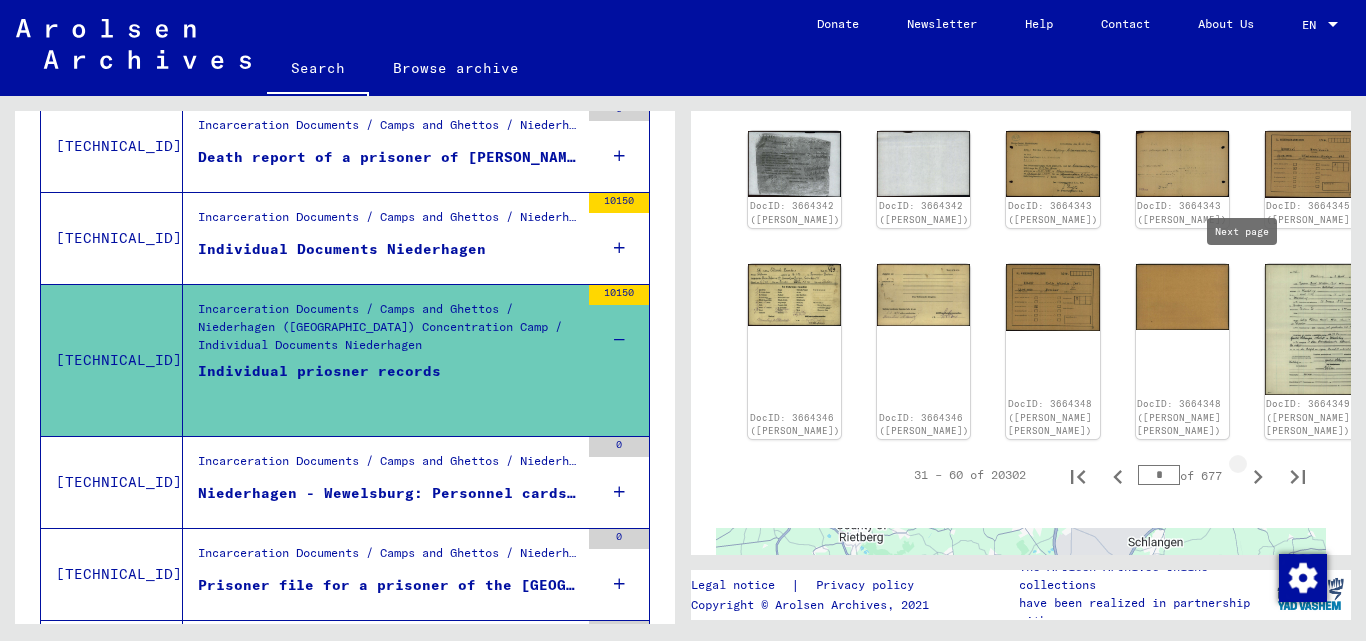 type on "*" 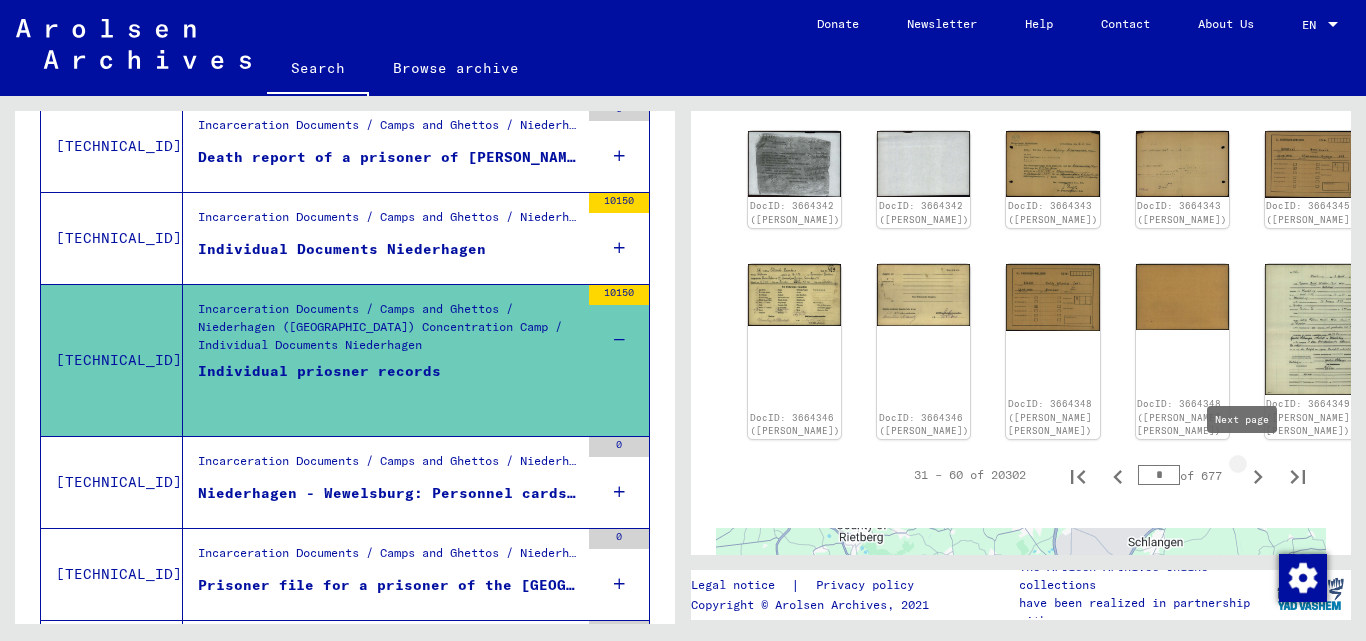 click 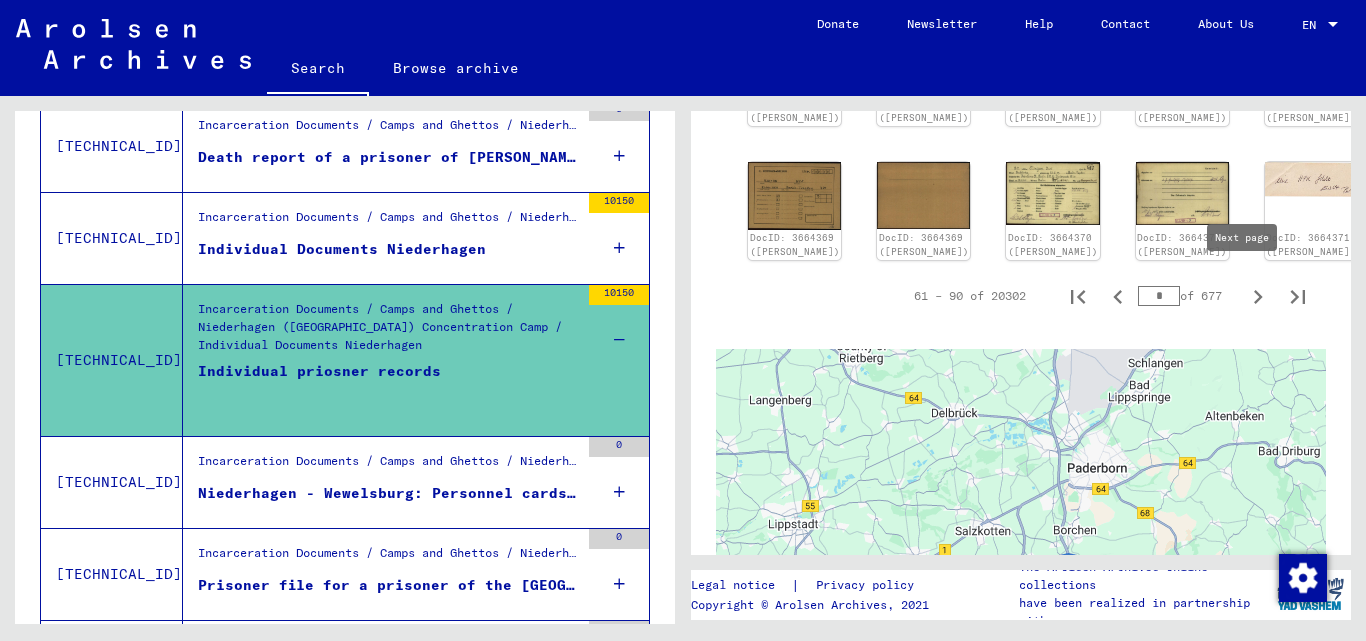 click 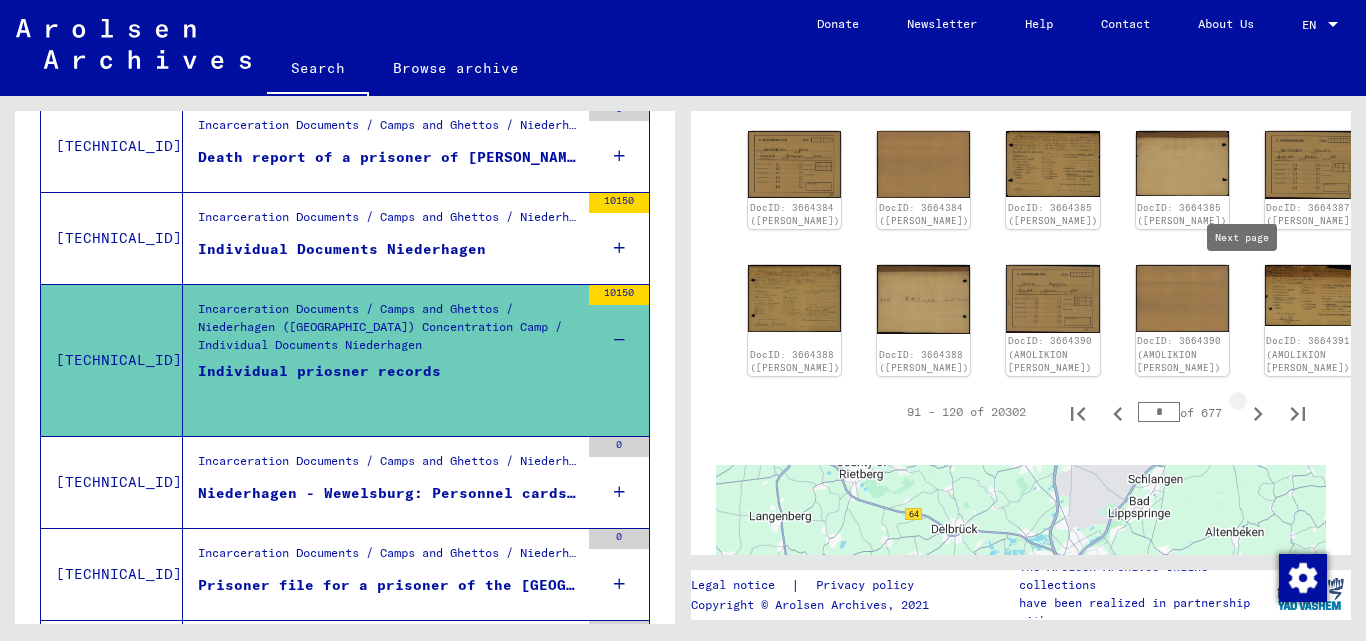 type on "*" 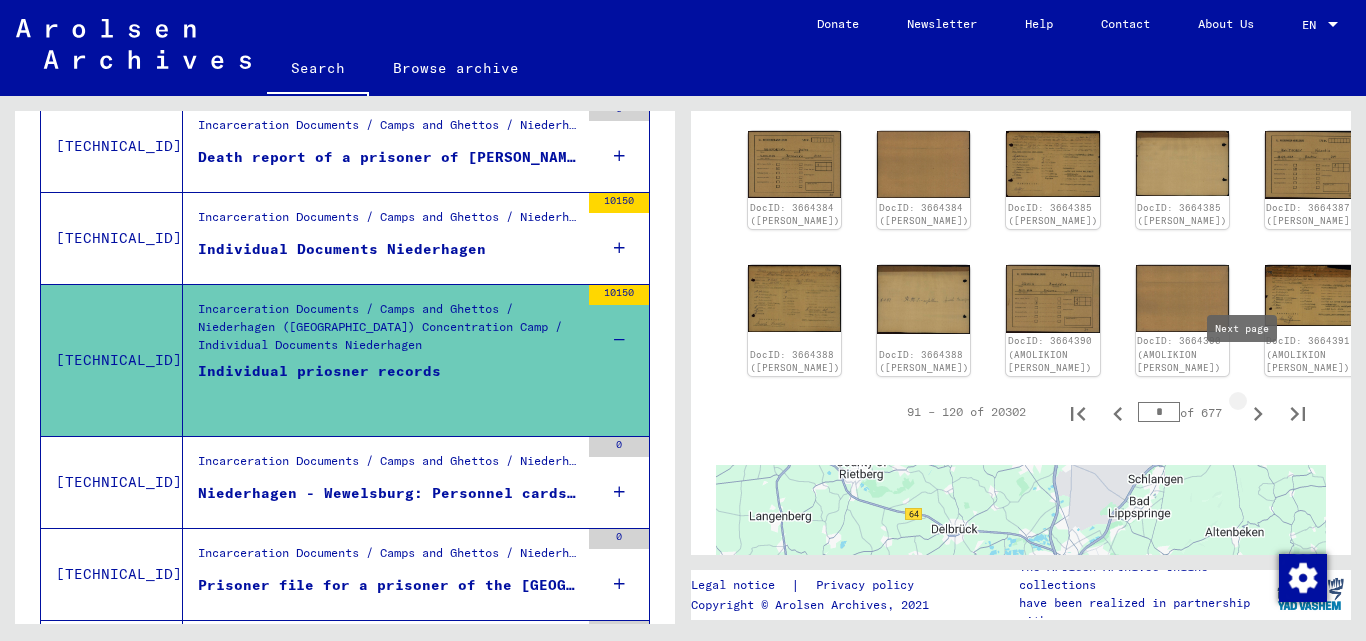 click 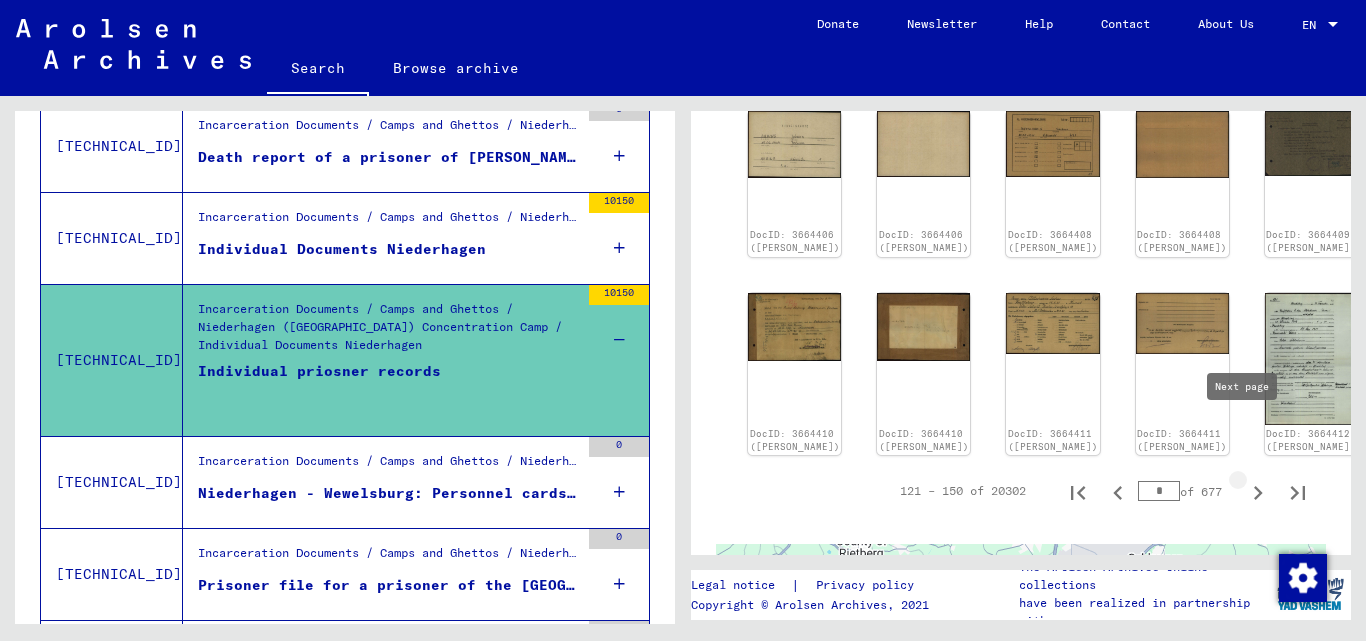 click 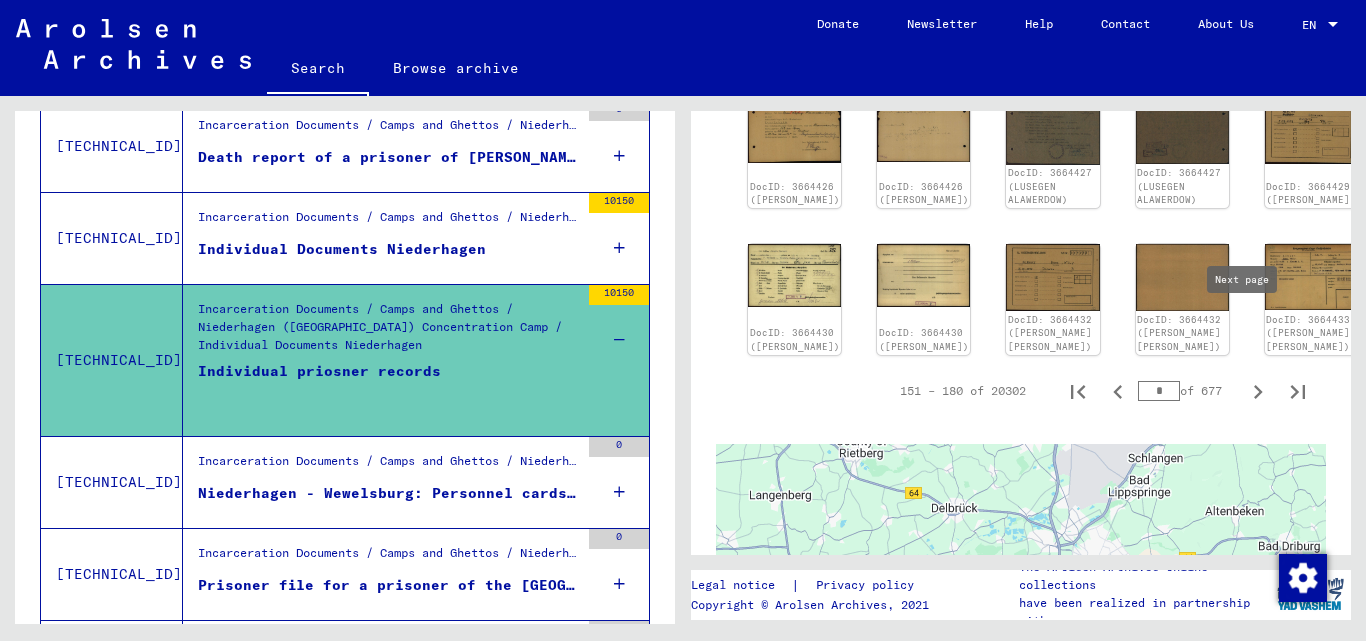 click 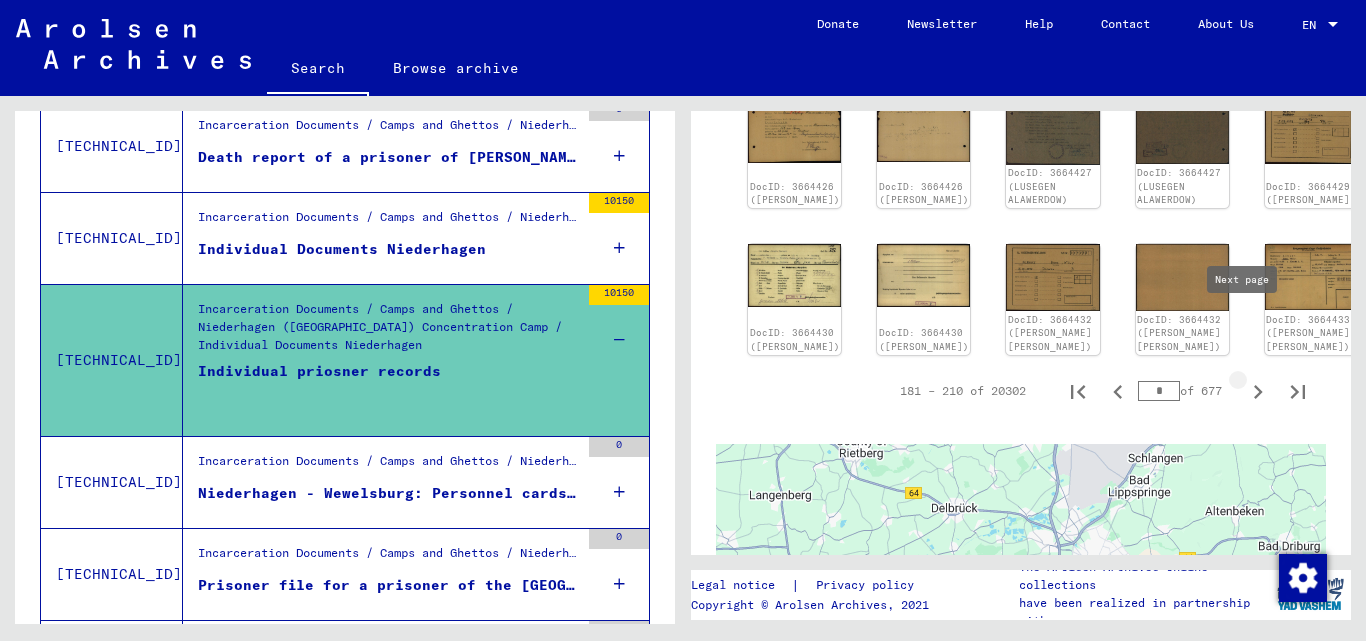 type on "*" 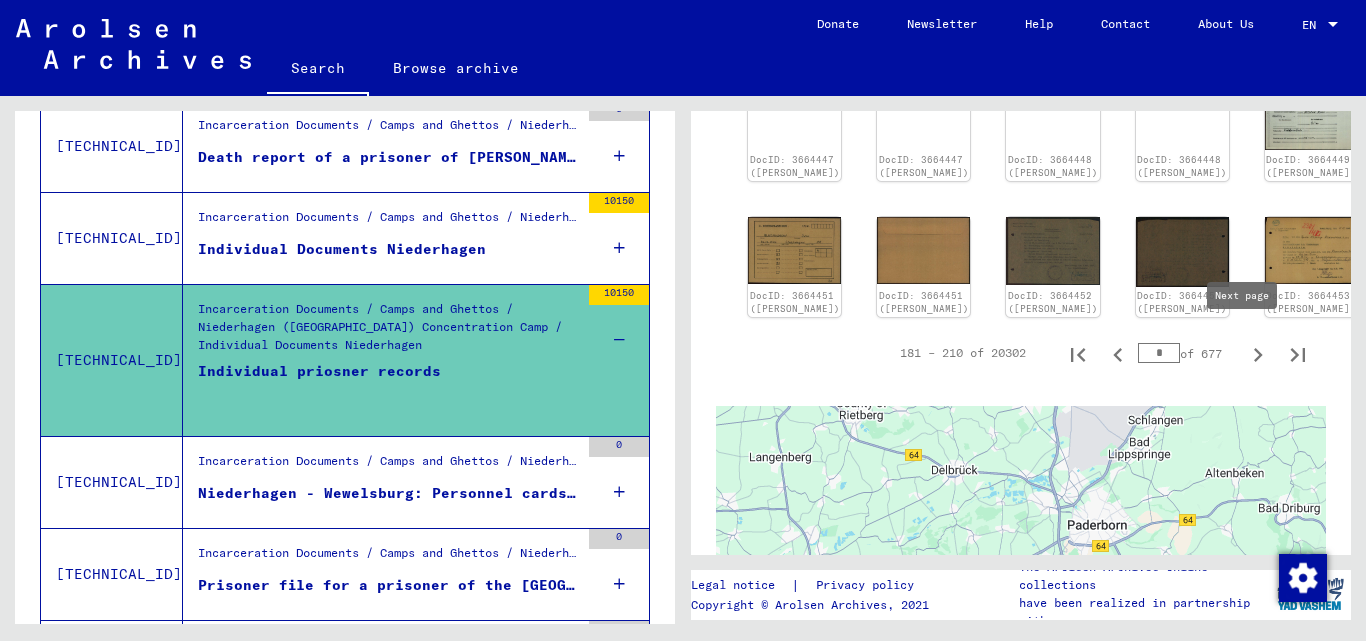 click 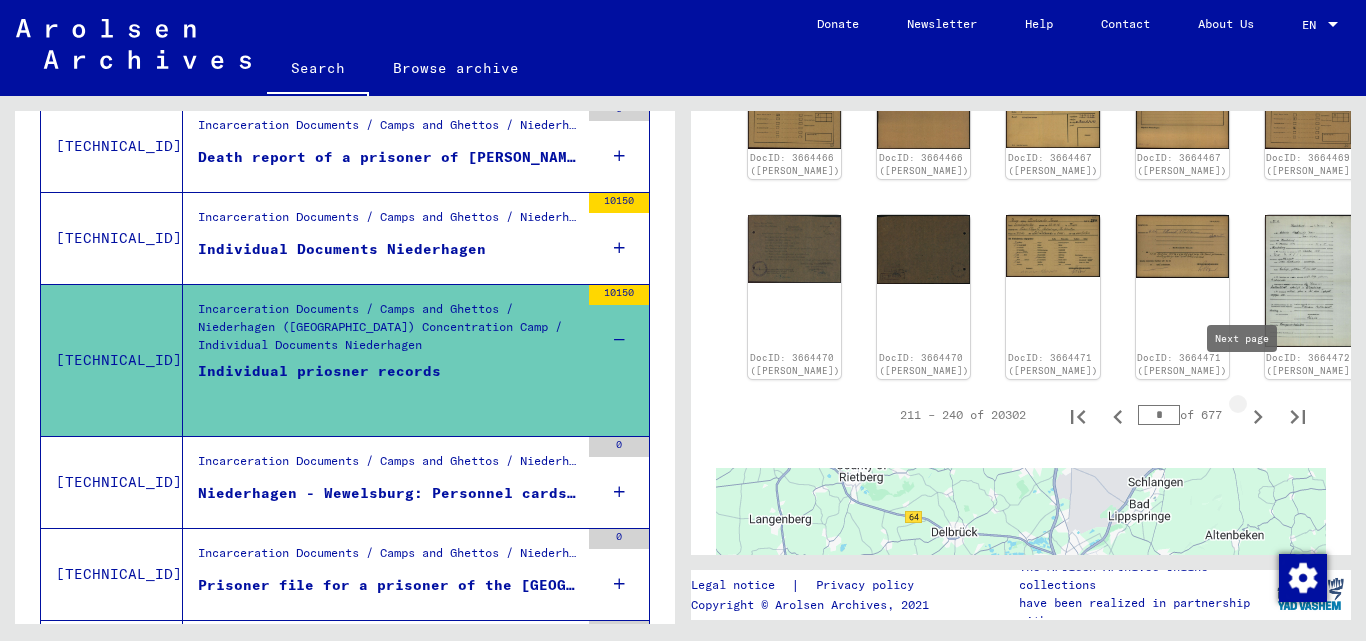 click 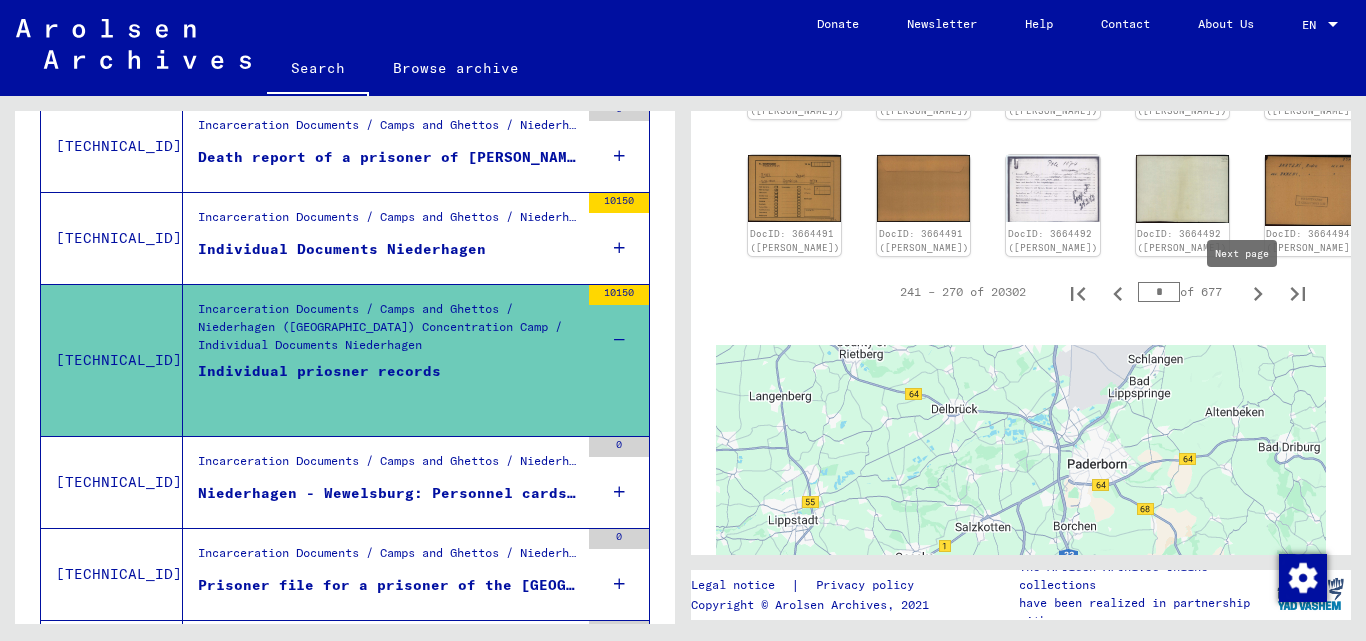 click 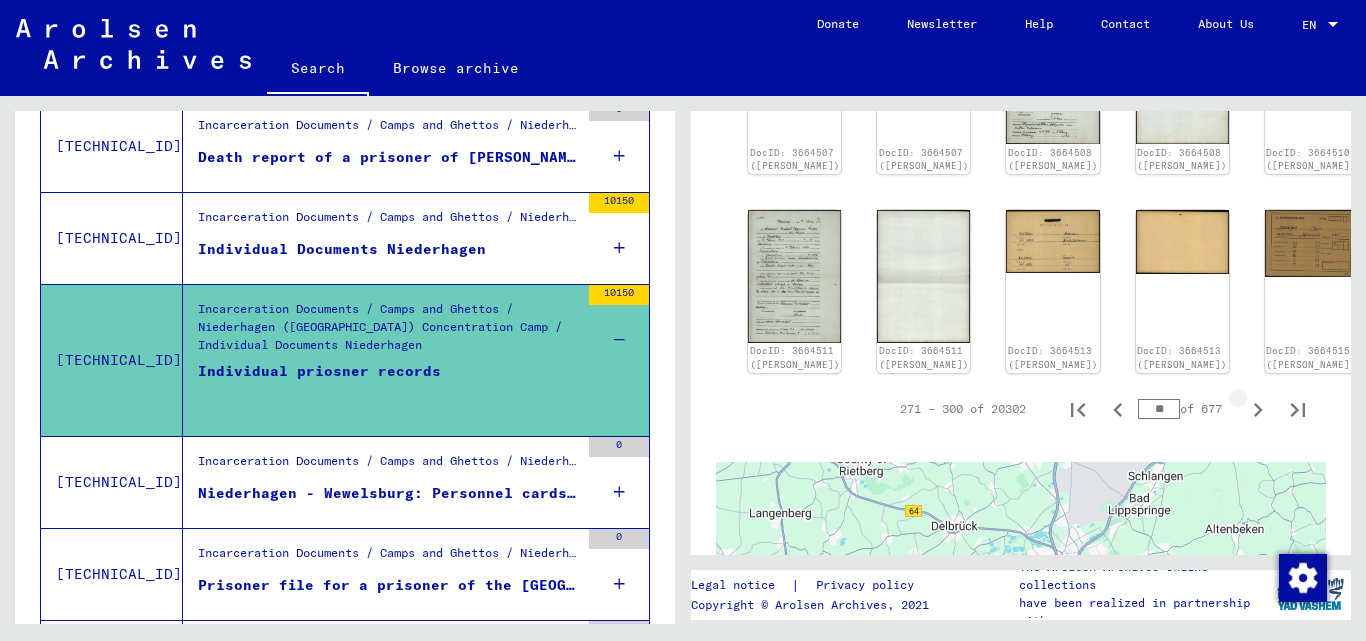 click on "271 – 300 of 20302  **  of 677  DocID: 3664496 ([PERSON_NAME]) DocID: 3664496 ([PERSON_NAME]) DocID: 3664497 ([PERSON_NAME]) DocID: 3664497 ([PERSON_NAME] AMOLIKION) DocID: 3664498 ([PERSON_NAME] AMOLIKION) DocID: 3664498 ([PERSON_NAME] AMOLIKION) DocID: 3664500 ([PERSON_NAME]) DocID: 3664500 ([PERSON_NAME]) DocID: 3664501 ([PERSON_NAME]) DocID: 3664501 ([PERSON_NAME]) DocID: 3664502 ([PERSON_NAME]) DocID: 3664502 ([PERSON_NAME]) DocID: 3664503 ([PERSON_NAME]) DocID: 3664503 ([PERSON_NAME]) DocID: 3664505 ([PERSON_NAME]) DocID: 3664505 ([PERSON_NAME]) DocID: 3664506 ([PERSON_NAME]) DocID: 3664506 ([PERSON_NAME]) DocID: 3664507 ([PERSON_NAME]) DocID: 3664507 ([PERSON_NAME]) DocID: 3664508 ([PERSON_NAME]) DocID: 3664508 ([PERSON_NAME]) DocID: 3664510 ([PERSON_NAME]) DocID: 3664510 ([PERSON_NAME]: 3664511 ([PERSON_NAME]) DocID: 3664511 ([PERSON_NAME]) DocID: 3664513 ([PERSON_NAME]) DocID: 3664513 ([PERSON_NAME]) DocID: 3664515 ([PERSON_NAME])  271 – 300 of 20302" 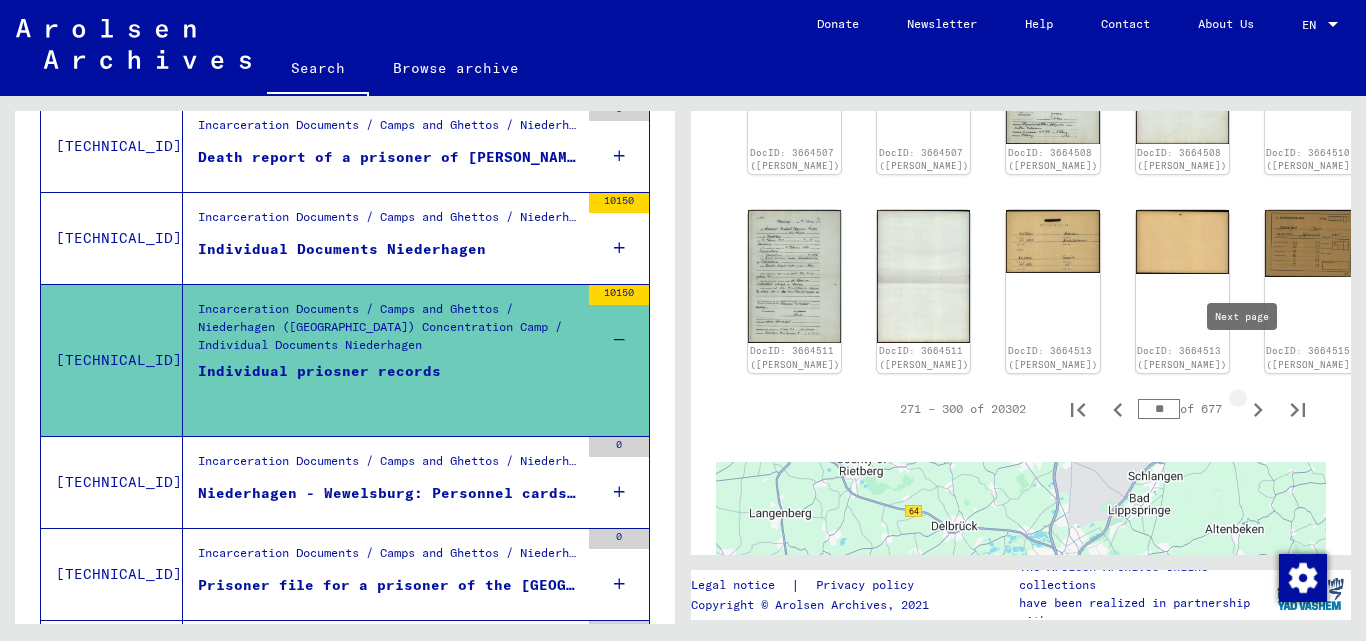 click 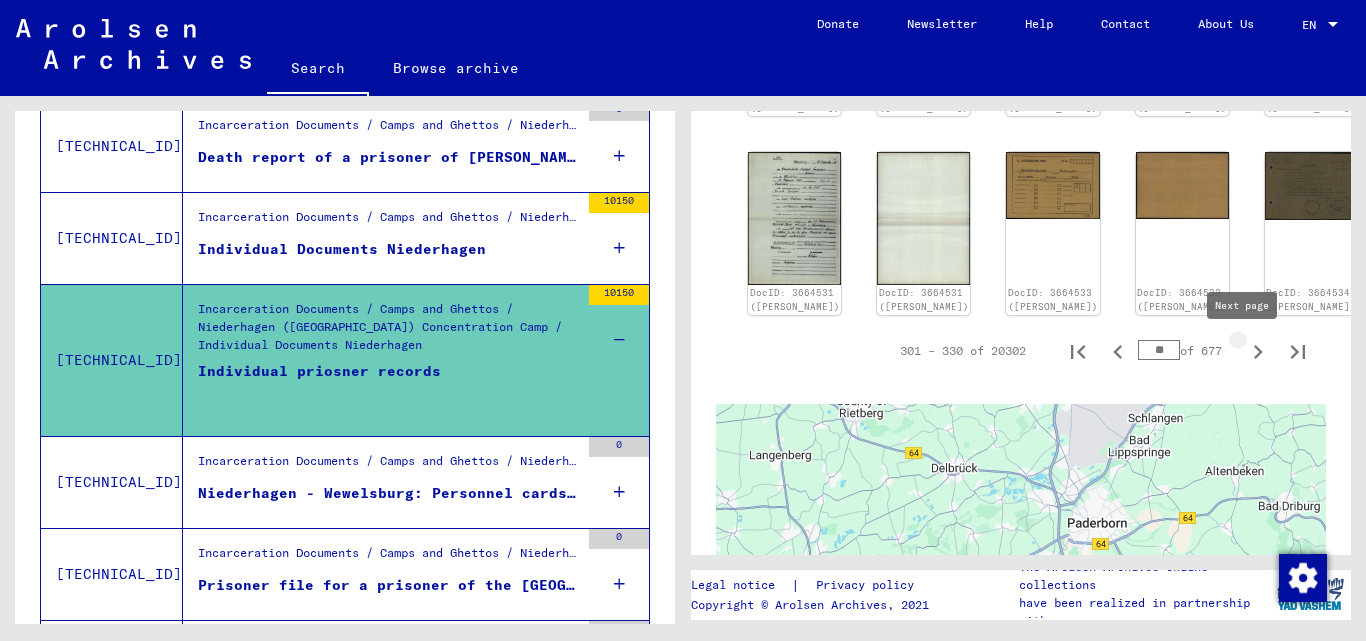 click 